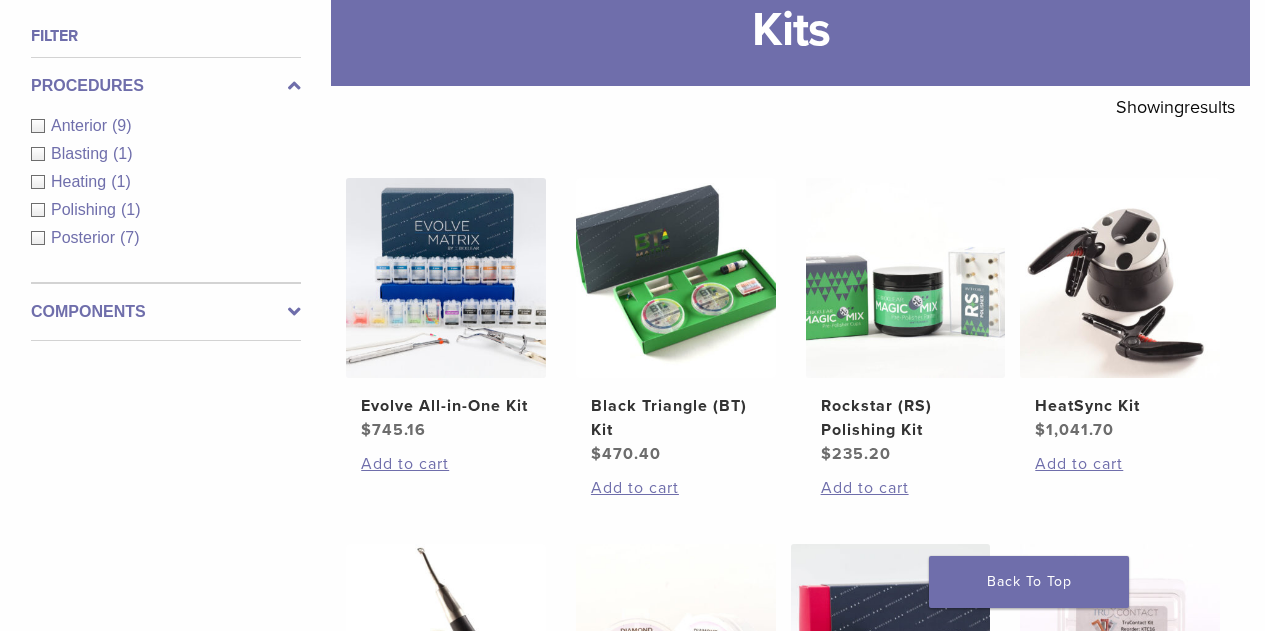 scroll, scrollTop: 0, scrollLeft: 0, axis: both 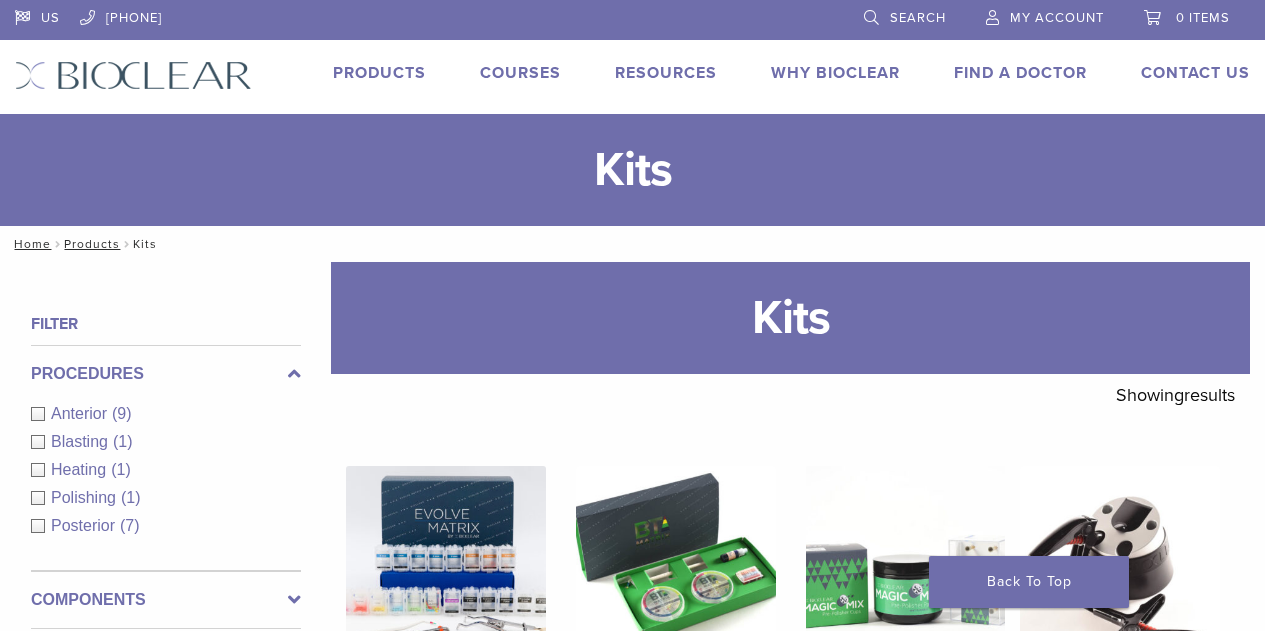 click on "Contact Us" at bounding box center (1195, 73) 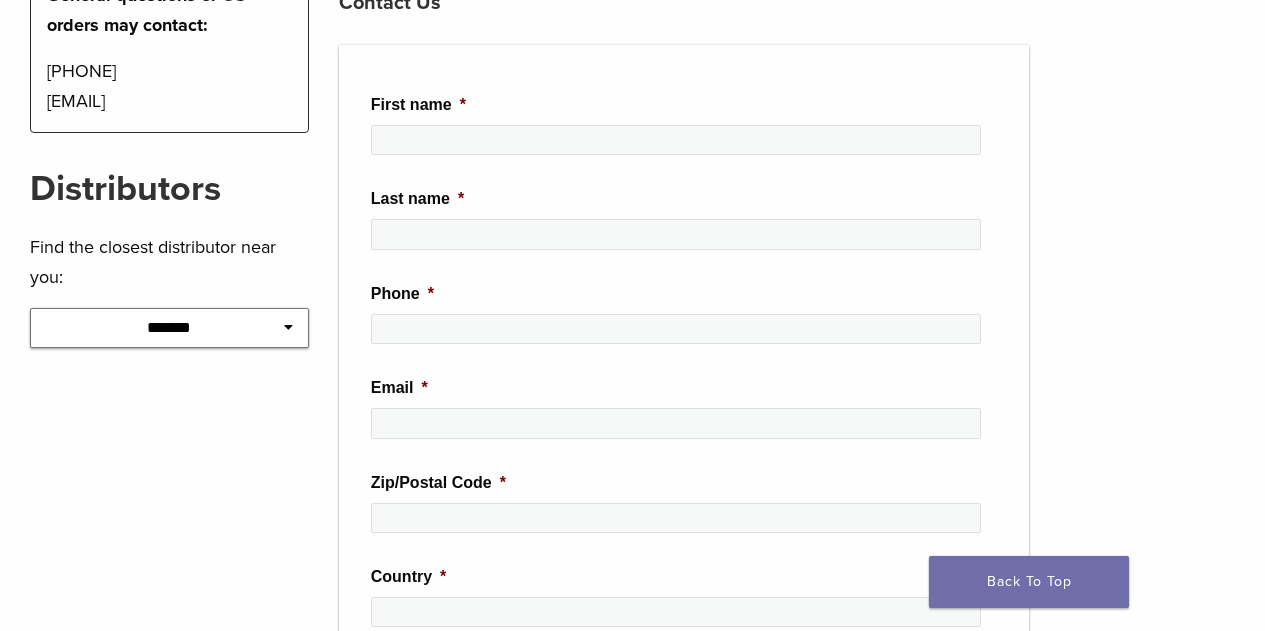 scroll, scrollTop: 136, scrollLeft: 0, axis: vertical 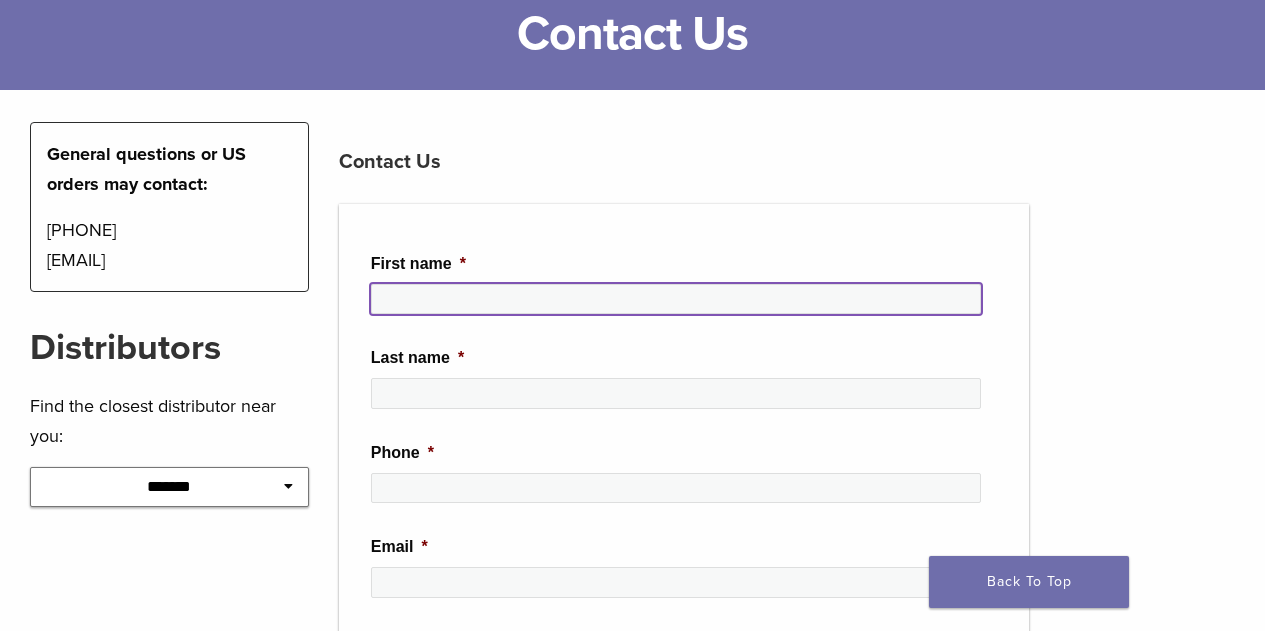 click on "First name *" at bounding box center (676, 299) 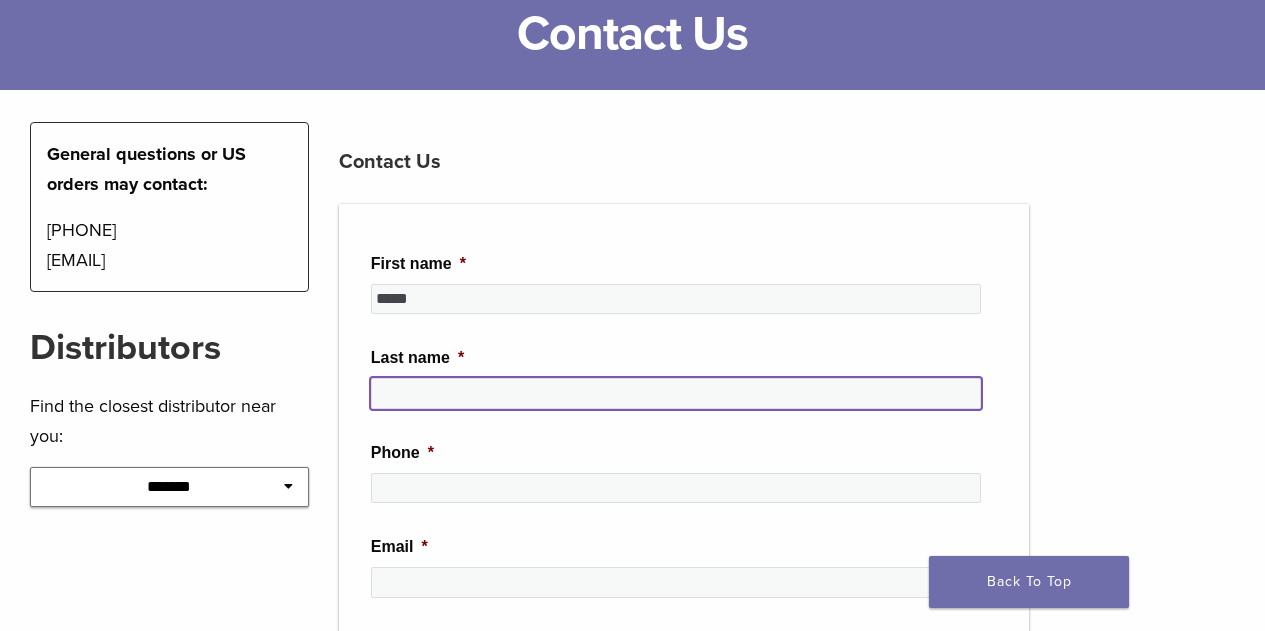 type on "*****" 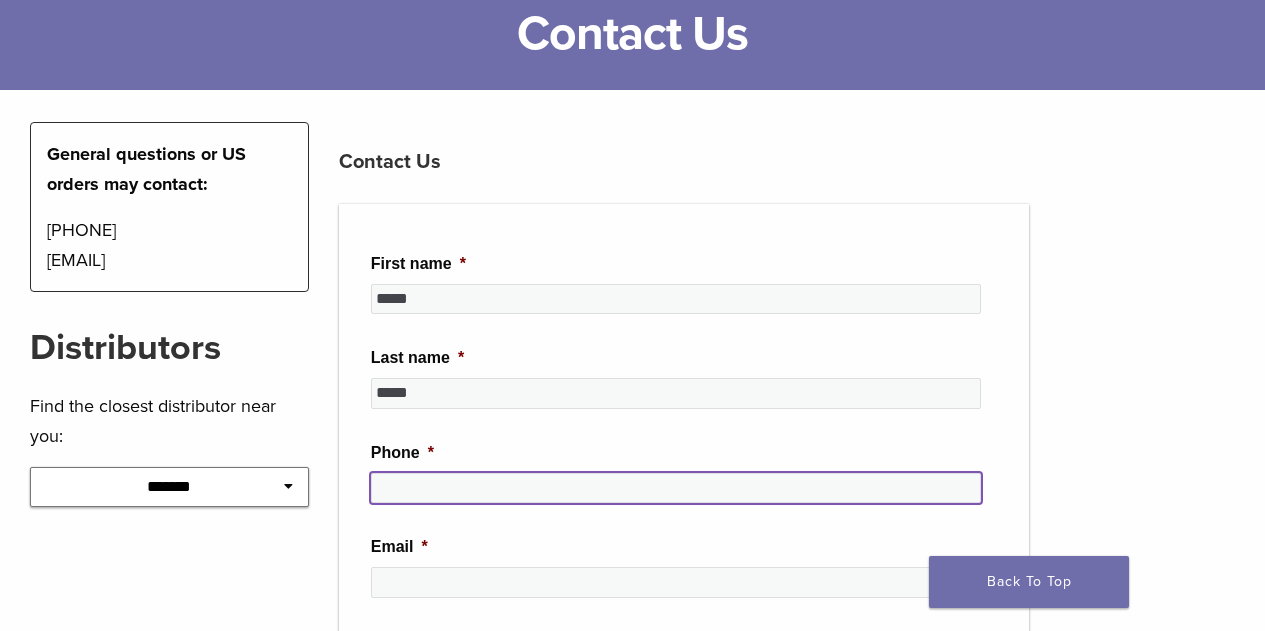 type on "**********" 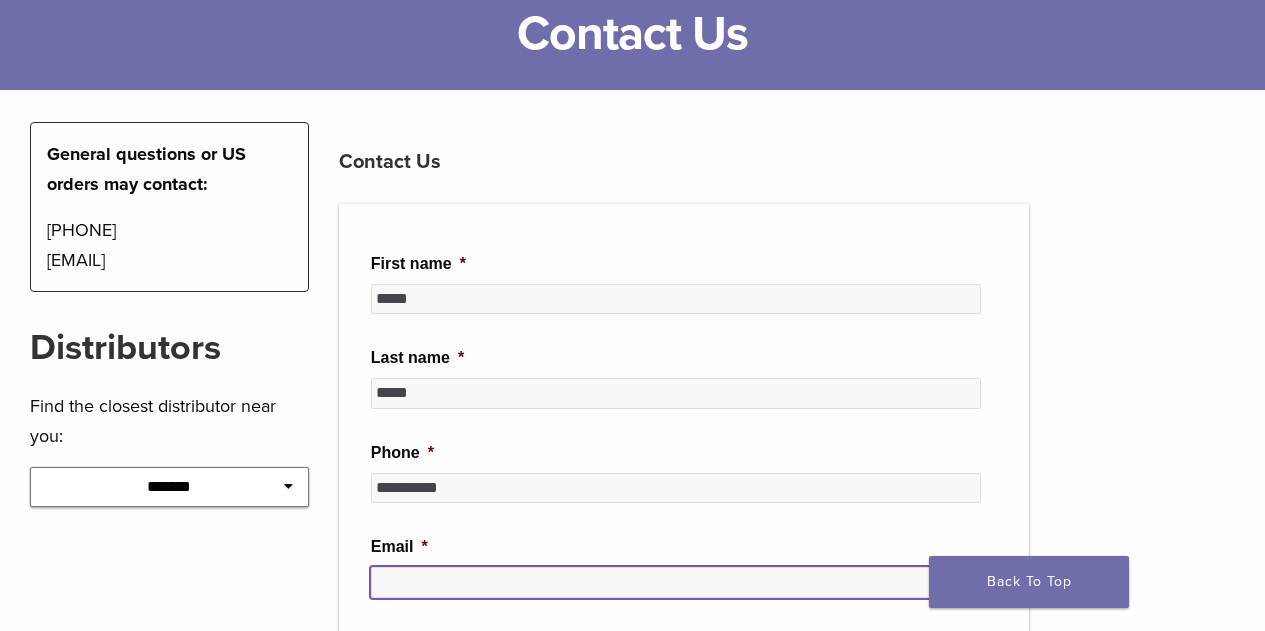 type on "**********" 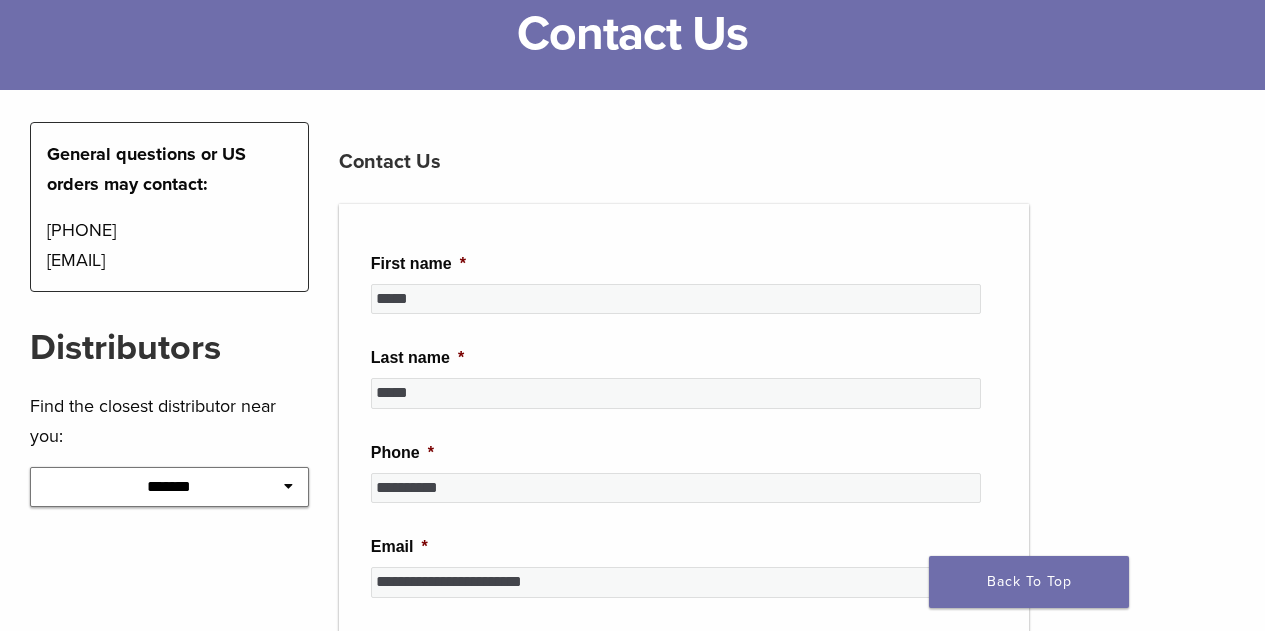 type on "*****" 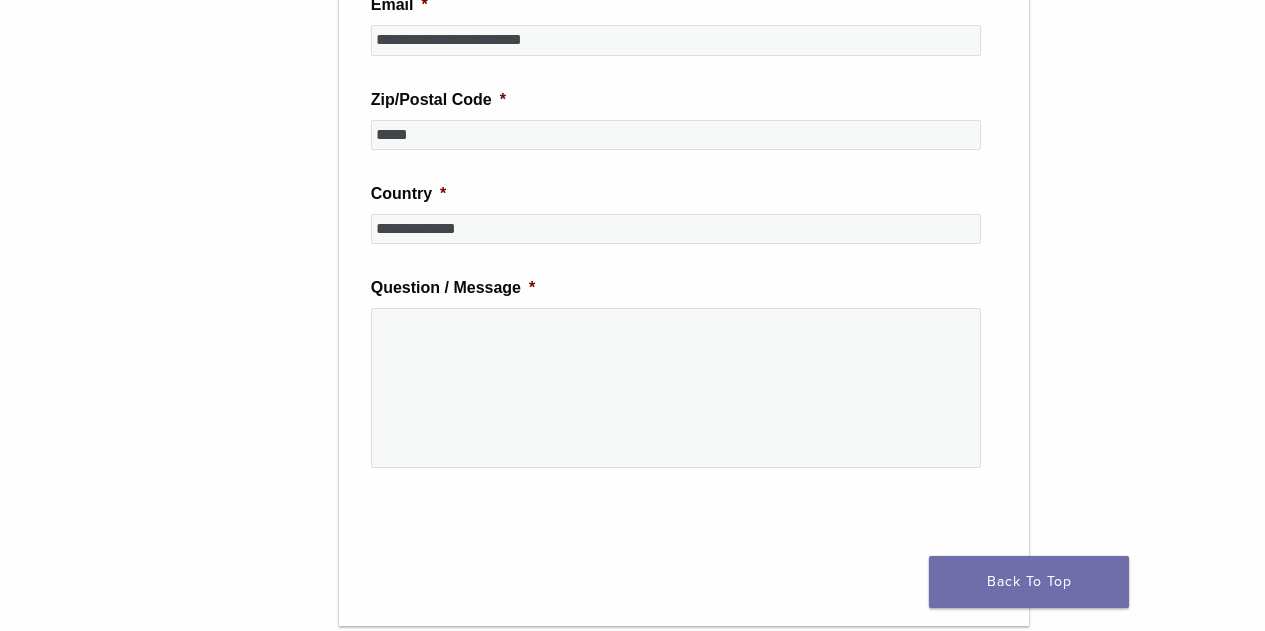scroll, scrollTop: 679, scrollLeft: 0, axis: vertical 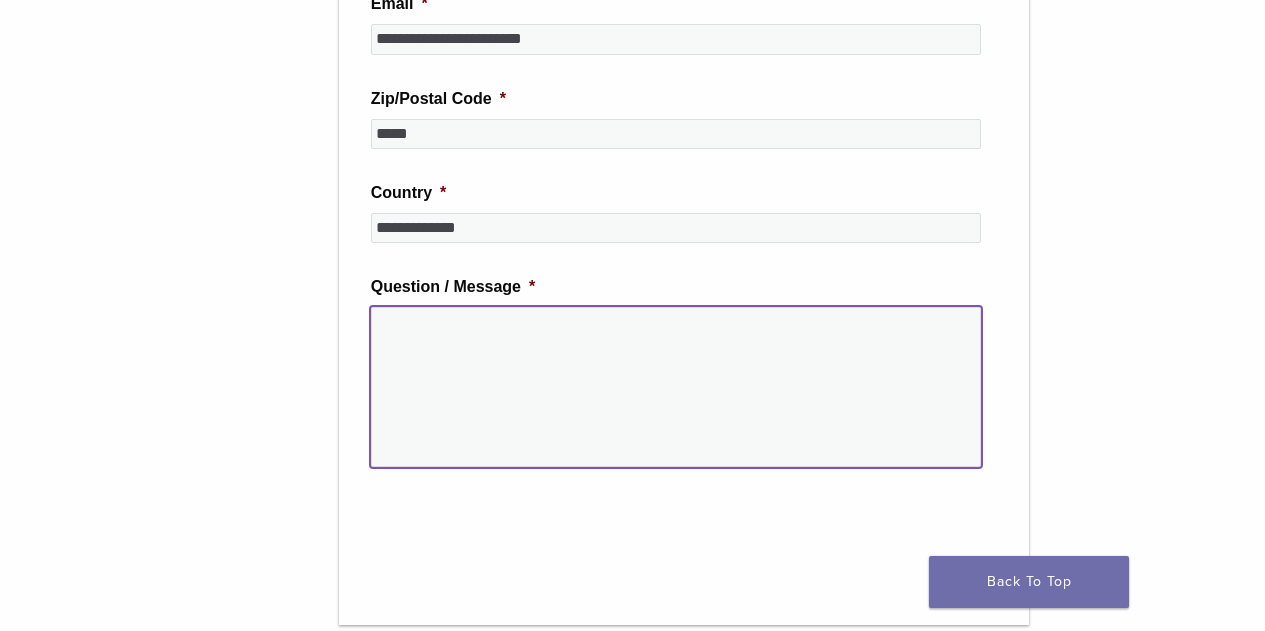 click on "Question / Message *" at bounding box center (676, 387) 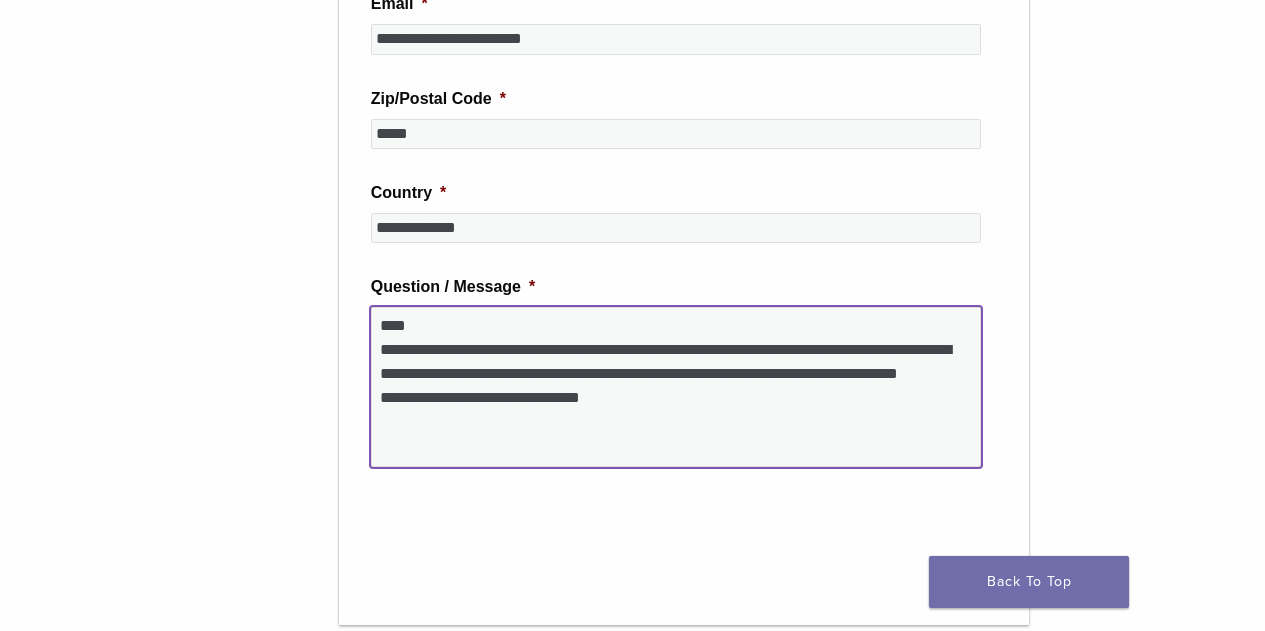 paste on "**********" 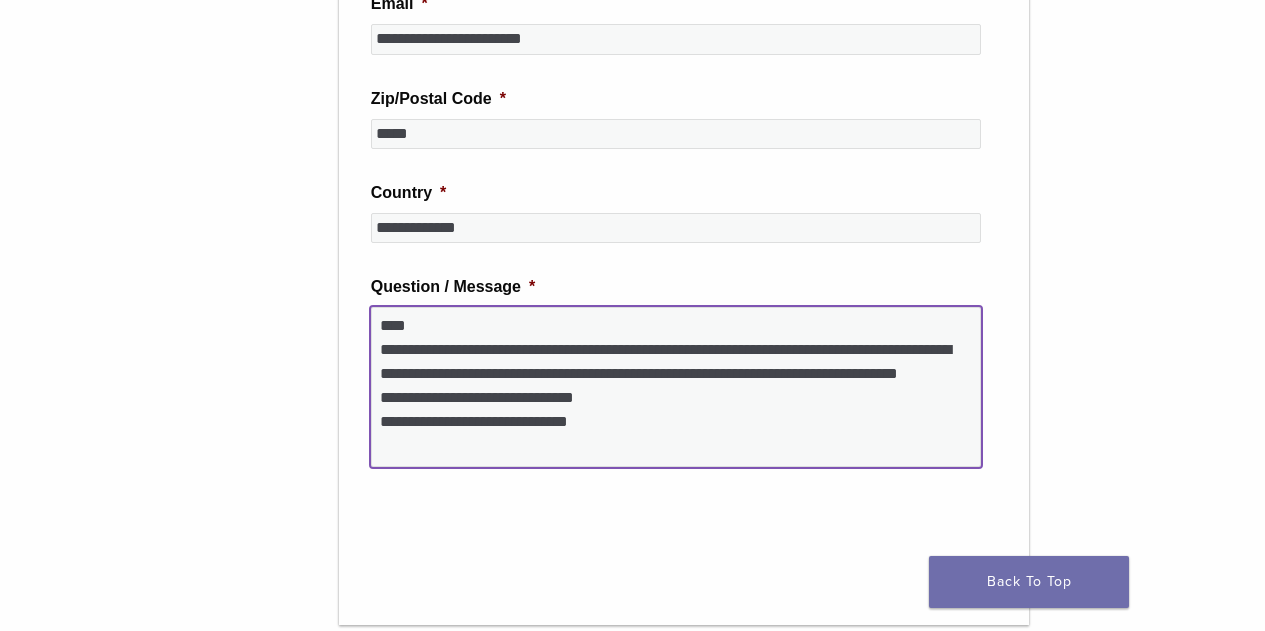 type on "**********" 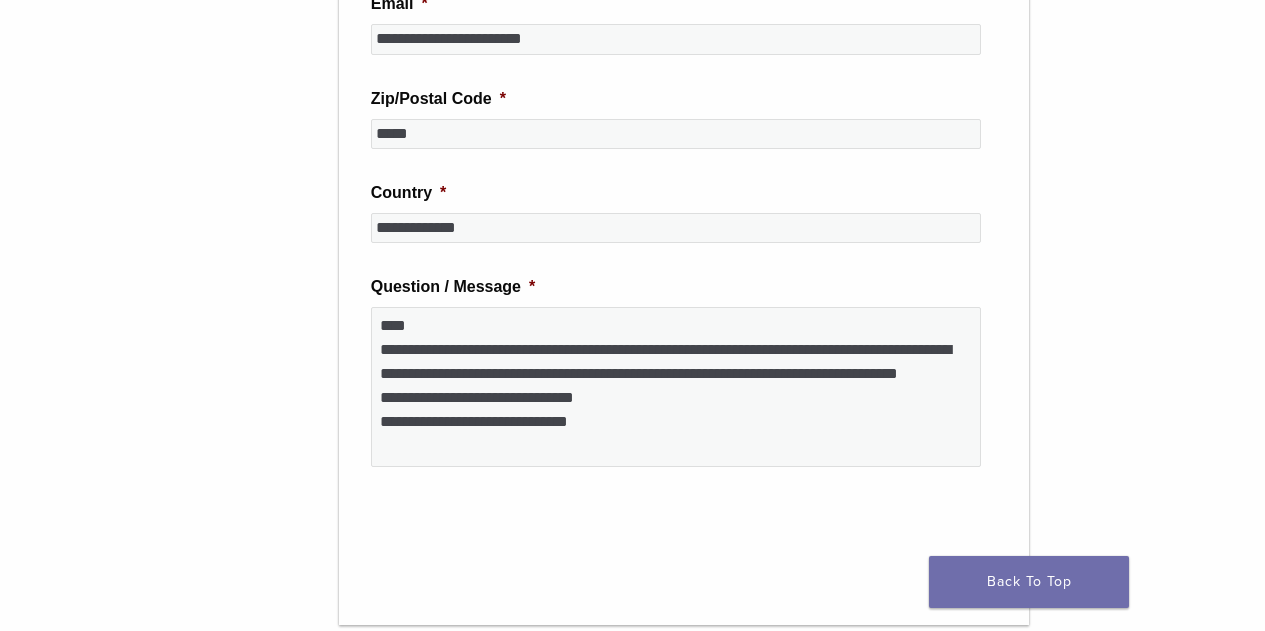 click on "Back To Top" at bounding box center (1029, 582) 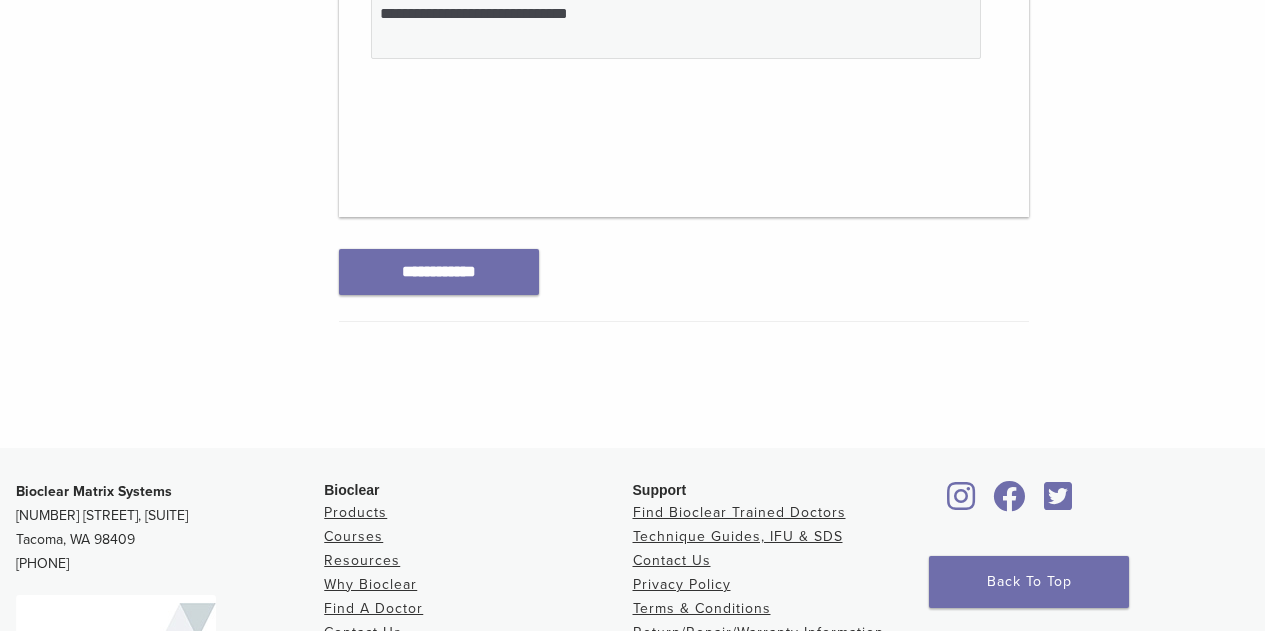scroll, scrollTop: 1088, scrollLeft: 0, axis: vertical 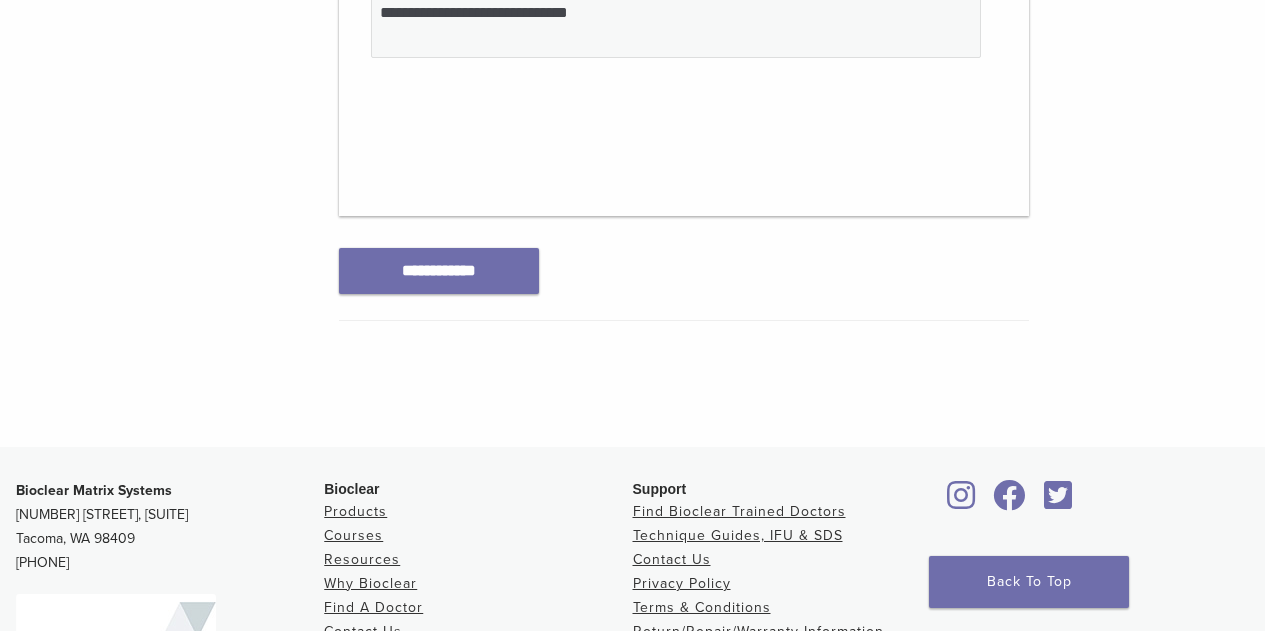 click on "**********" at bounding box center [439, 270] 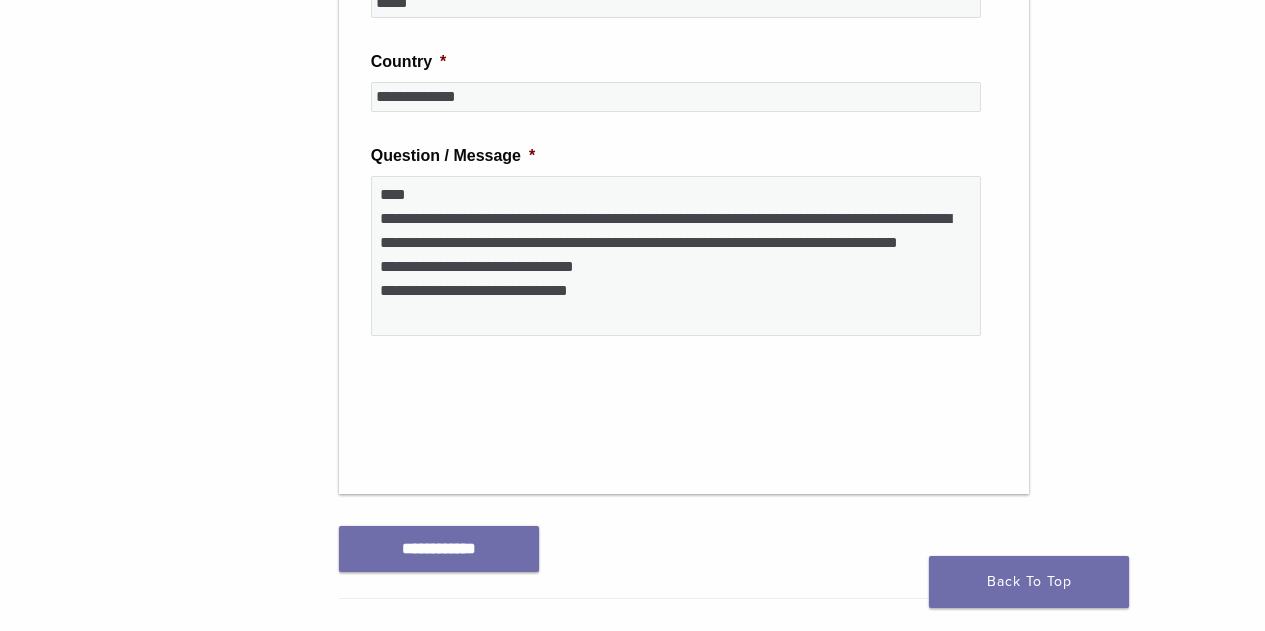scroll, scrollTop: 812, scrollLeft: 0, axis: vertical 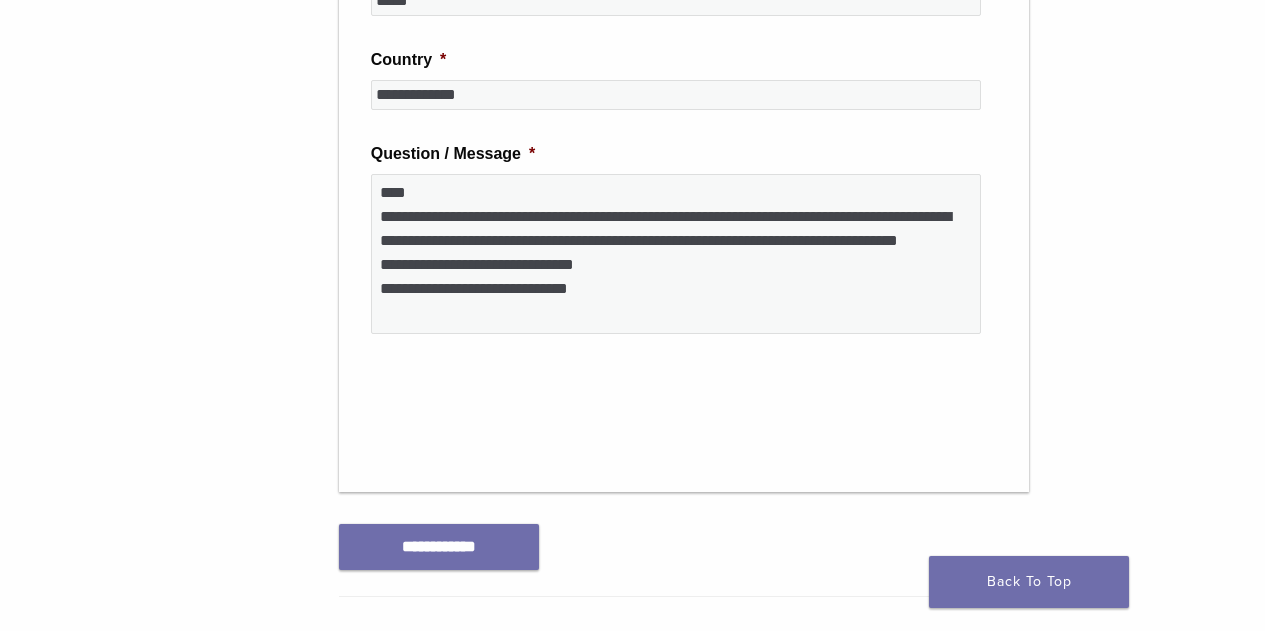 click on "**********" at bounding box center (439, 546) 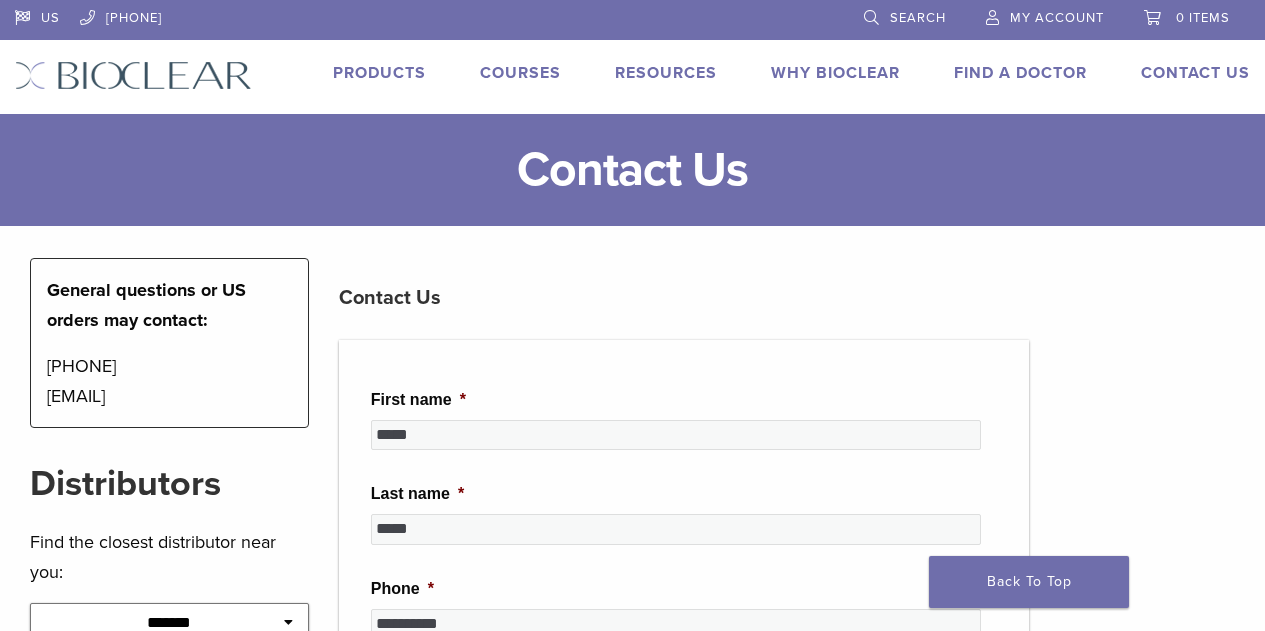 click on "Contact Us" at bounding box center [632, 170] 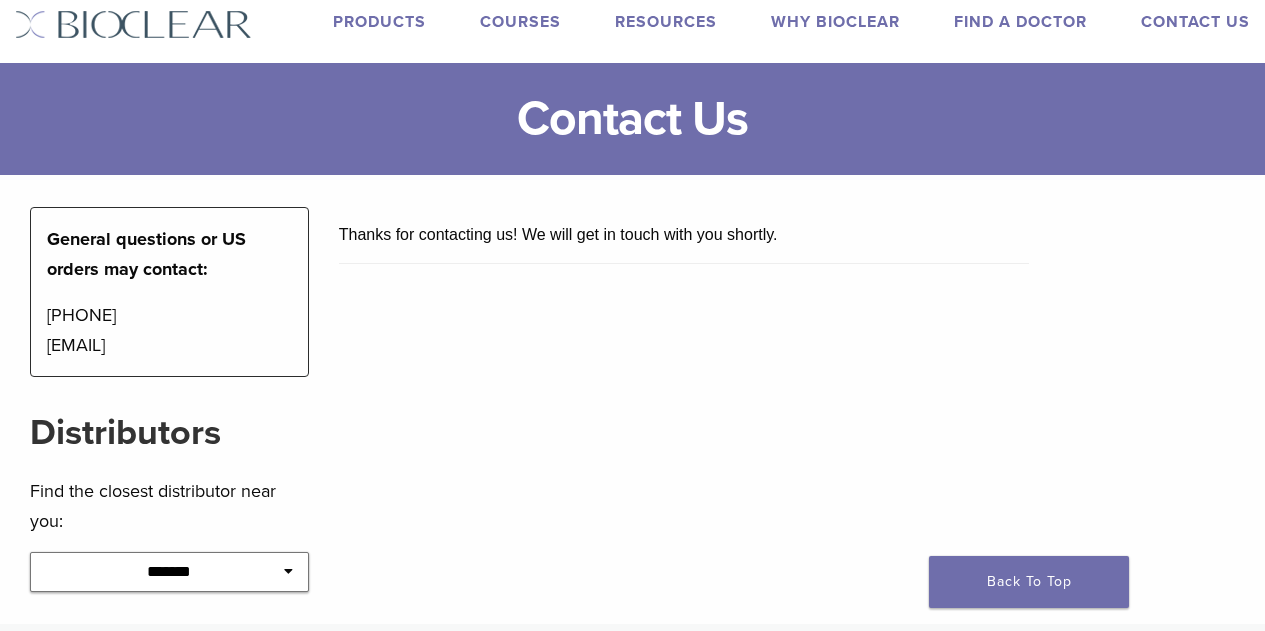 scroll, scrollTop: 0, scrollLeft: 0, axis: both 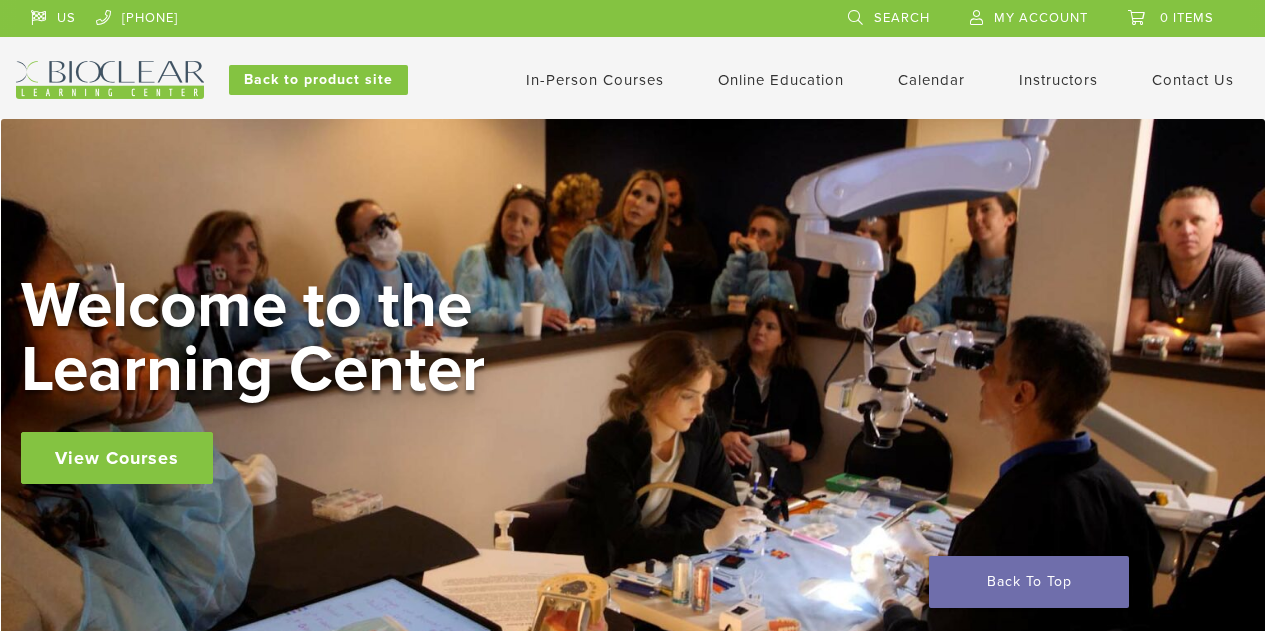 click on "Self Guided" at bounding box center (0, 0) 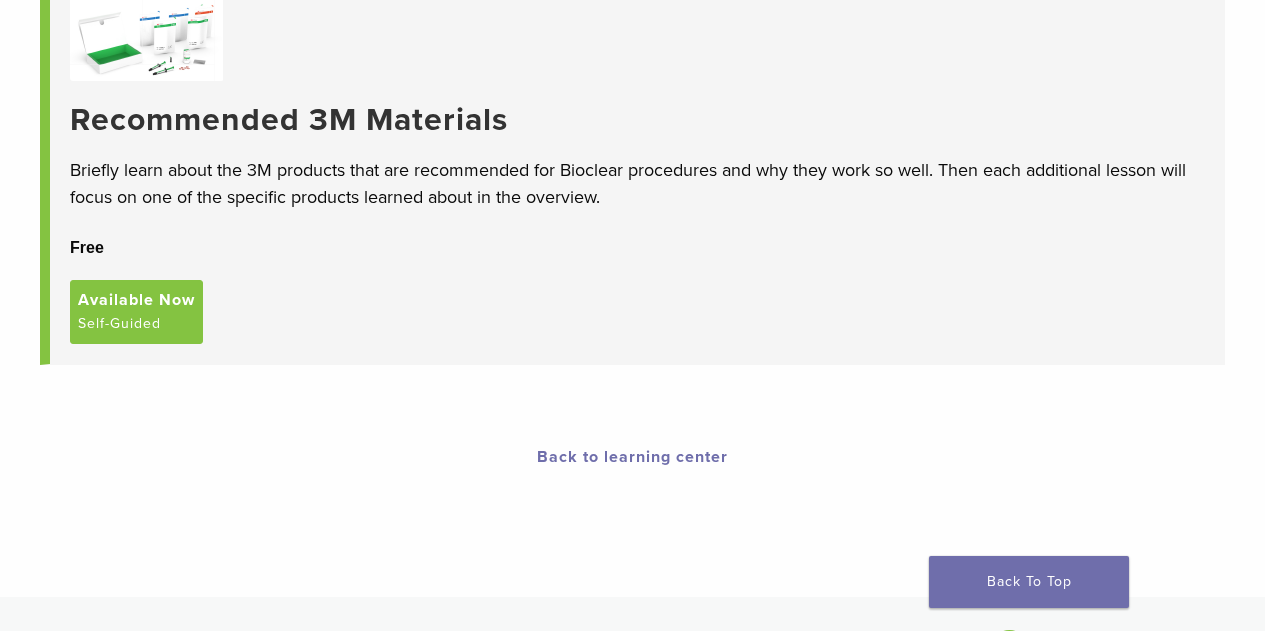 scroll, scrollTop: 558, scrollLeft: 0, axis: vertical 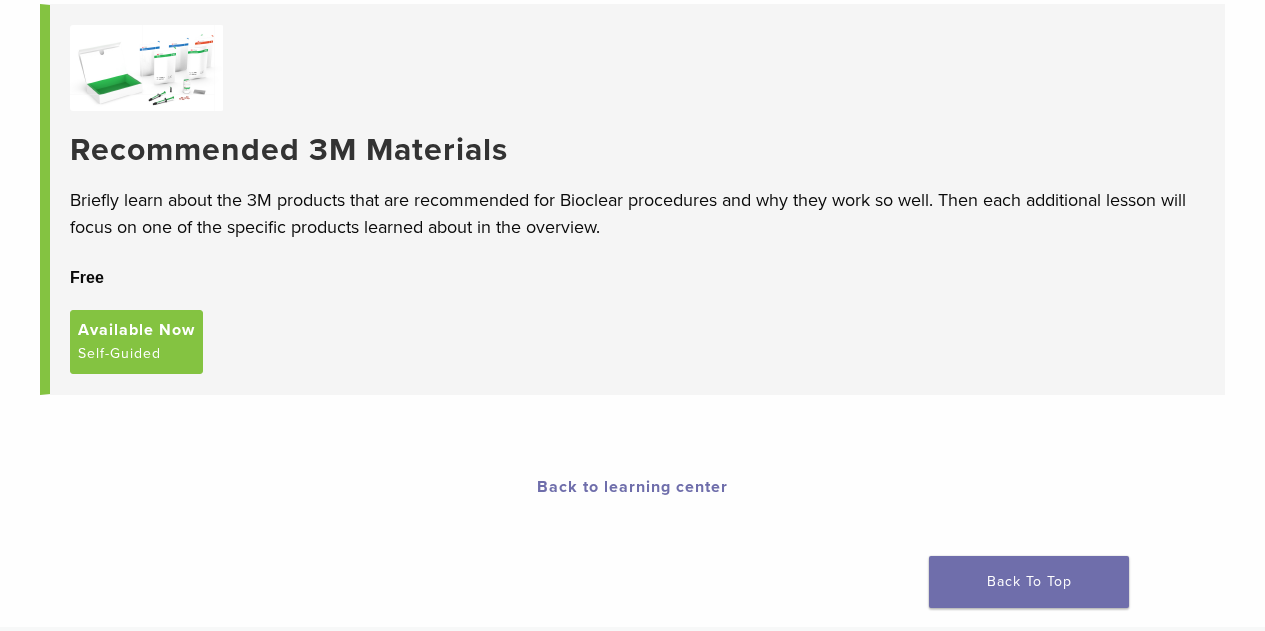 click on "Available Now" at bounding box center [136, 330] 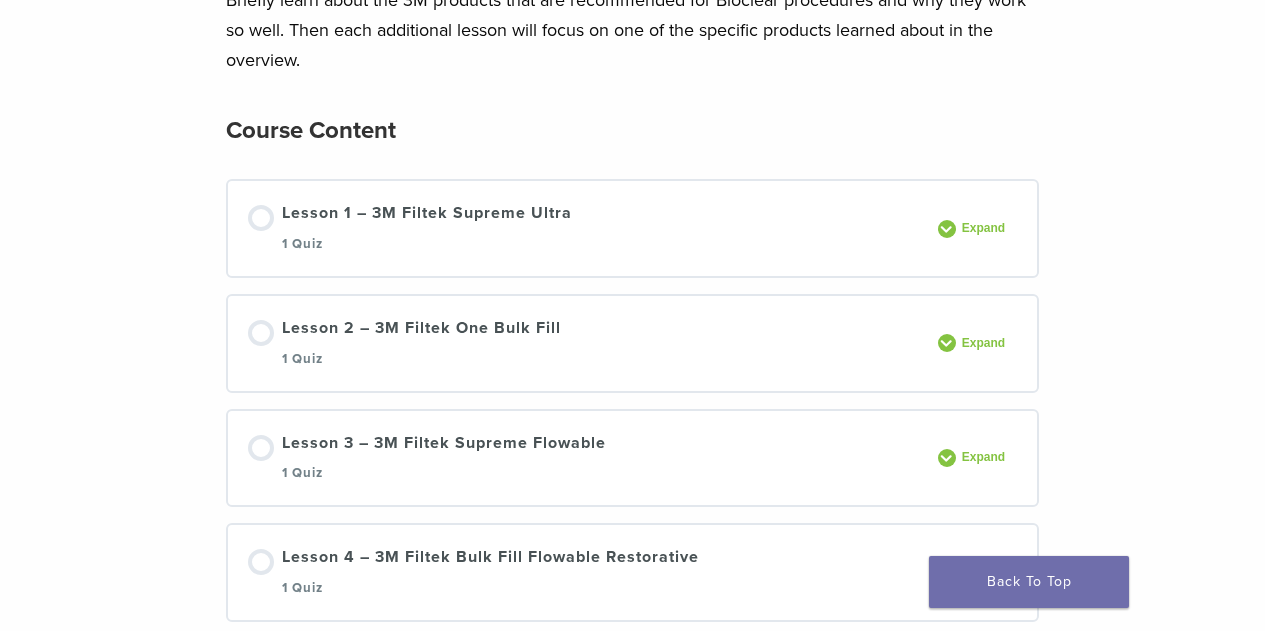 scroll, scrollTop: 263, scrollLeft: 0, axis: vertical 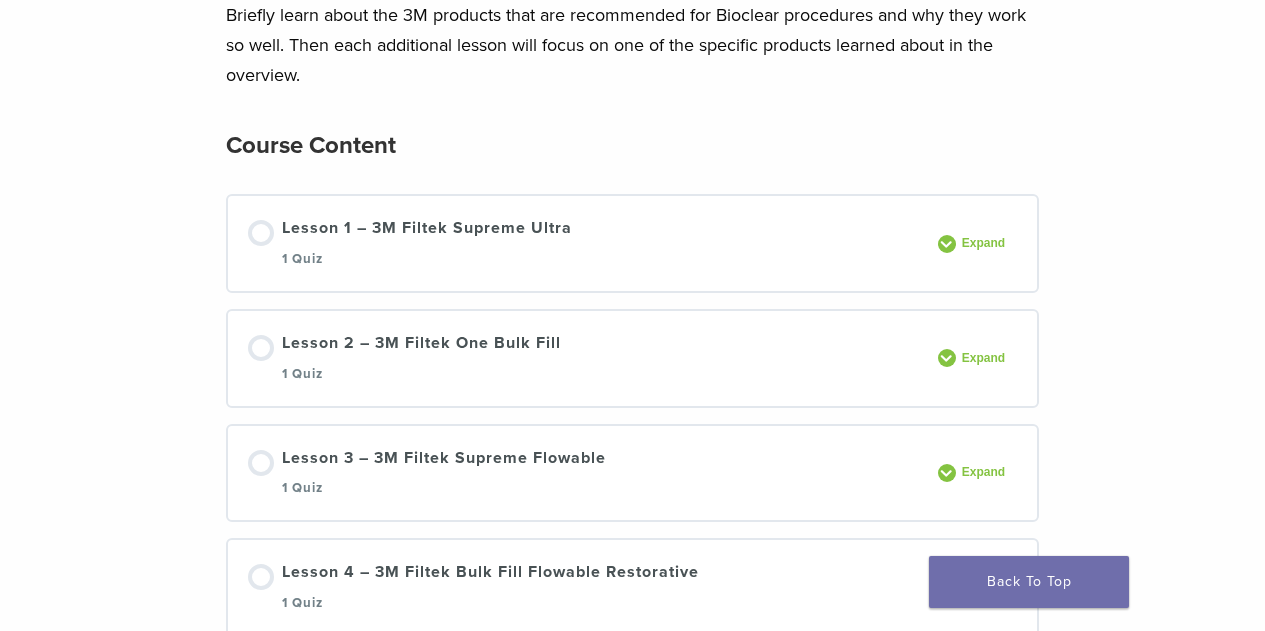 click on "Lesson 1 – 3M Filtek Supreme Ultra
1 Quiz
Expand" at bounding box center (632, 243) 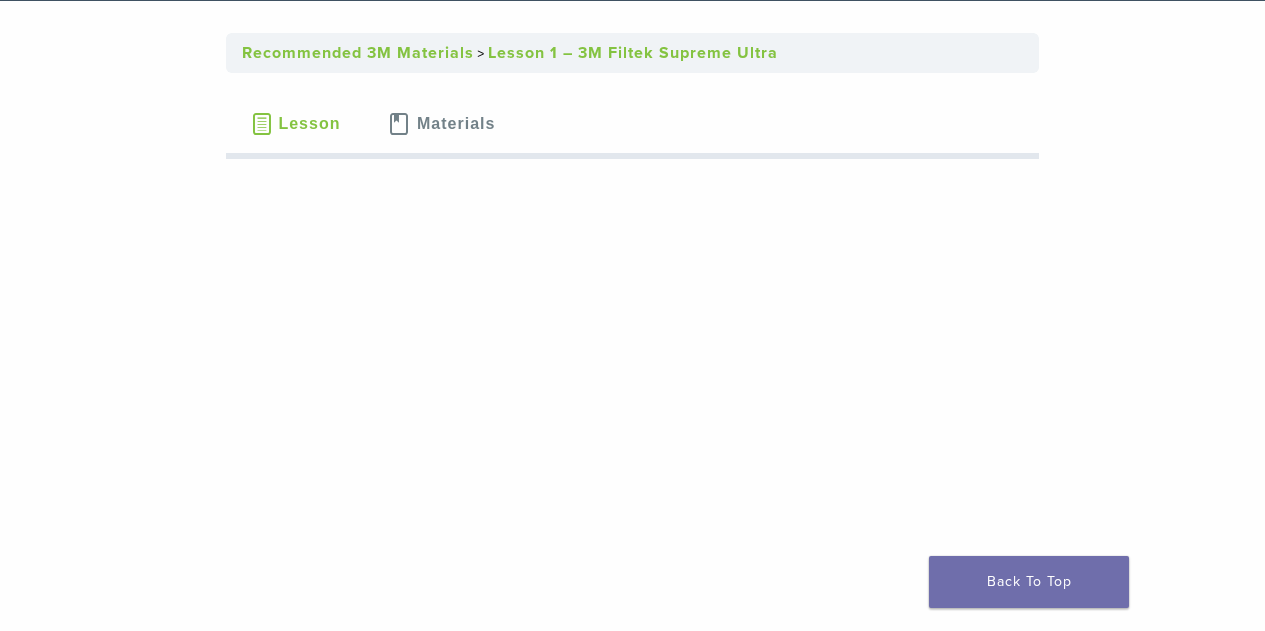 scroll, scrollTop: 0, scrollLeft: 0, axis: both 